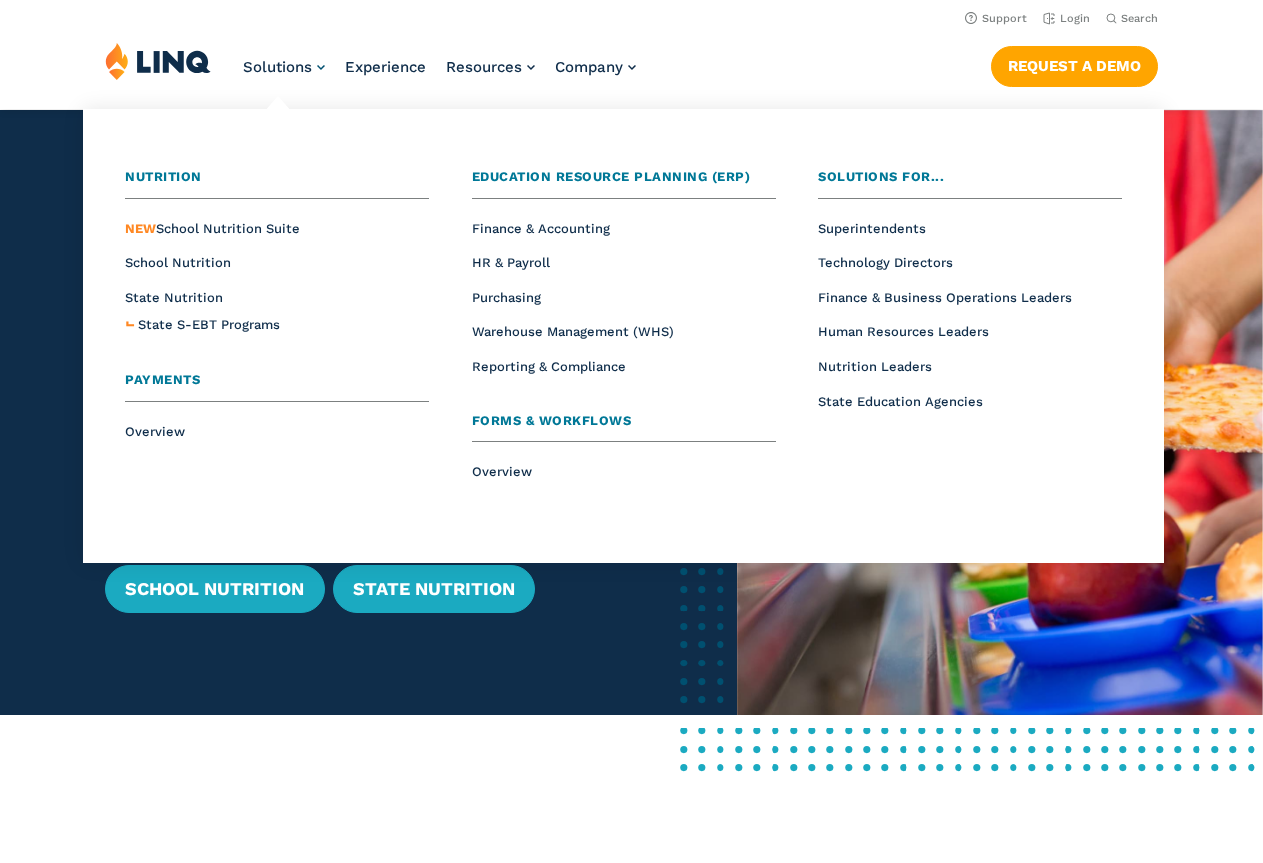 scroll, scrollTop: 0, scrollLeft: 0, axis: both 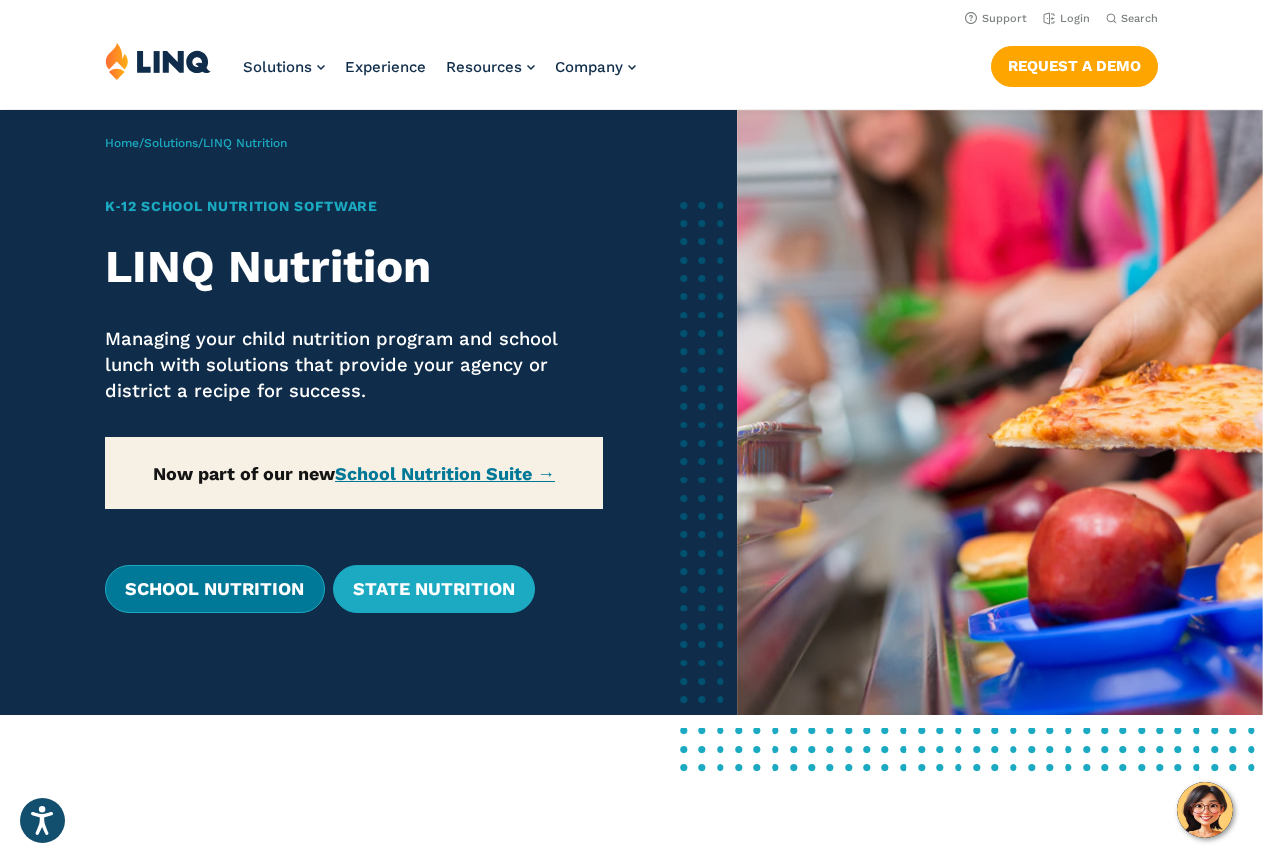 click on "School Nutrition" at bounding box center [214, 589] 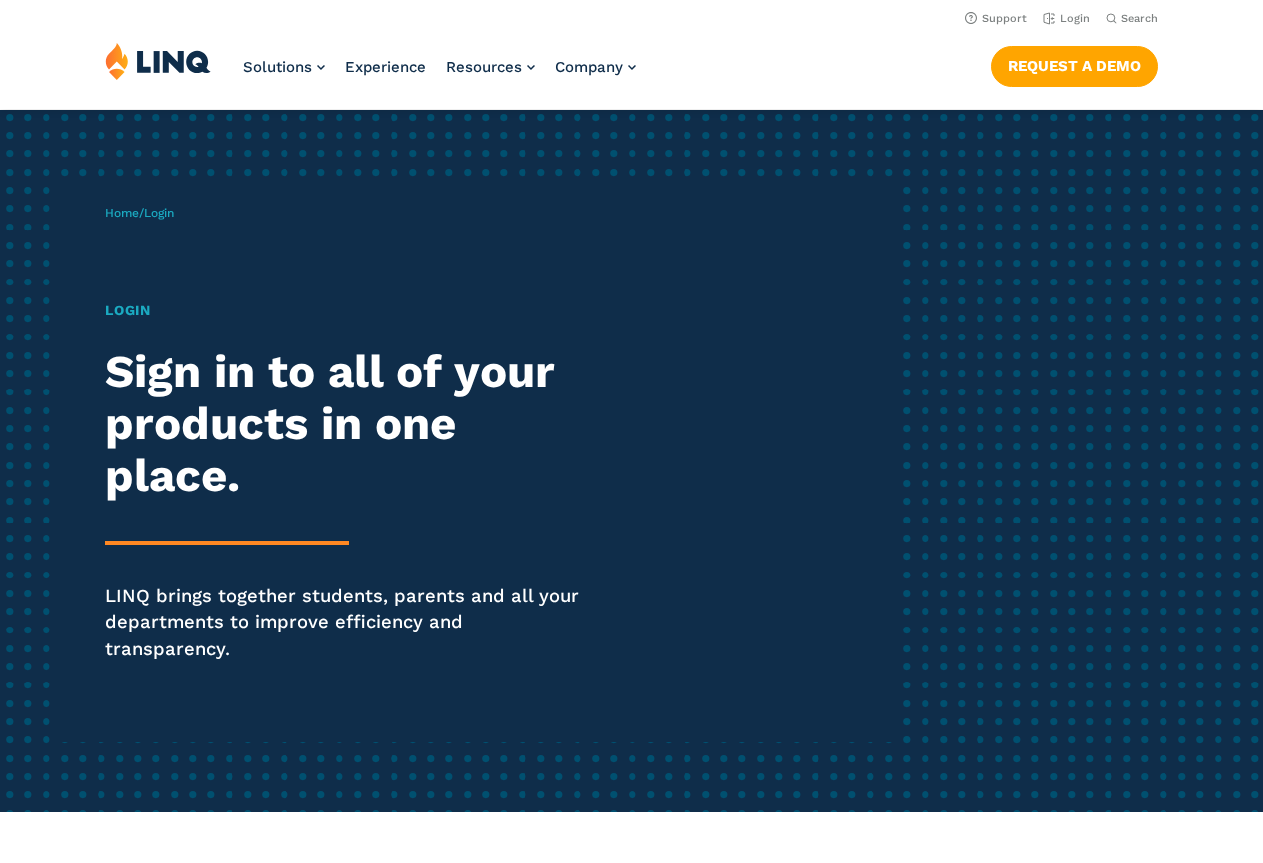 scroll, scrollTop: 0, scrollLeft: 0, axis: both 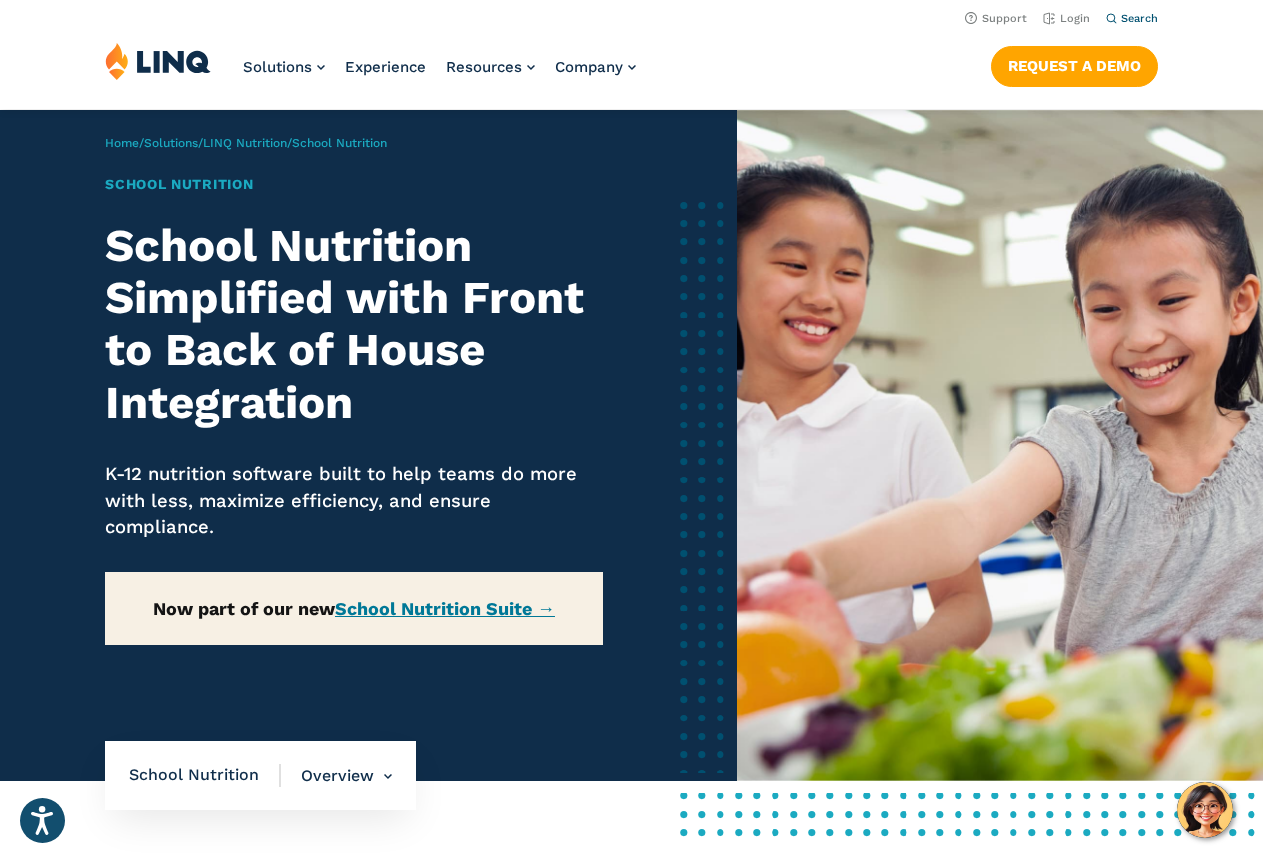 click on "Search" at bounding box center (1139, 18) 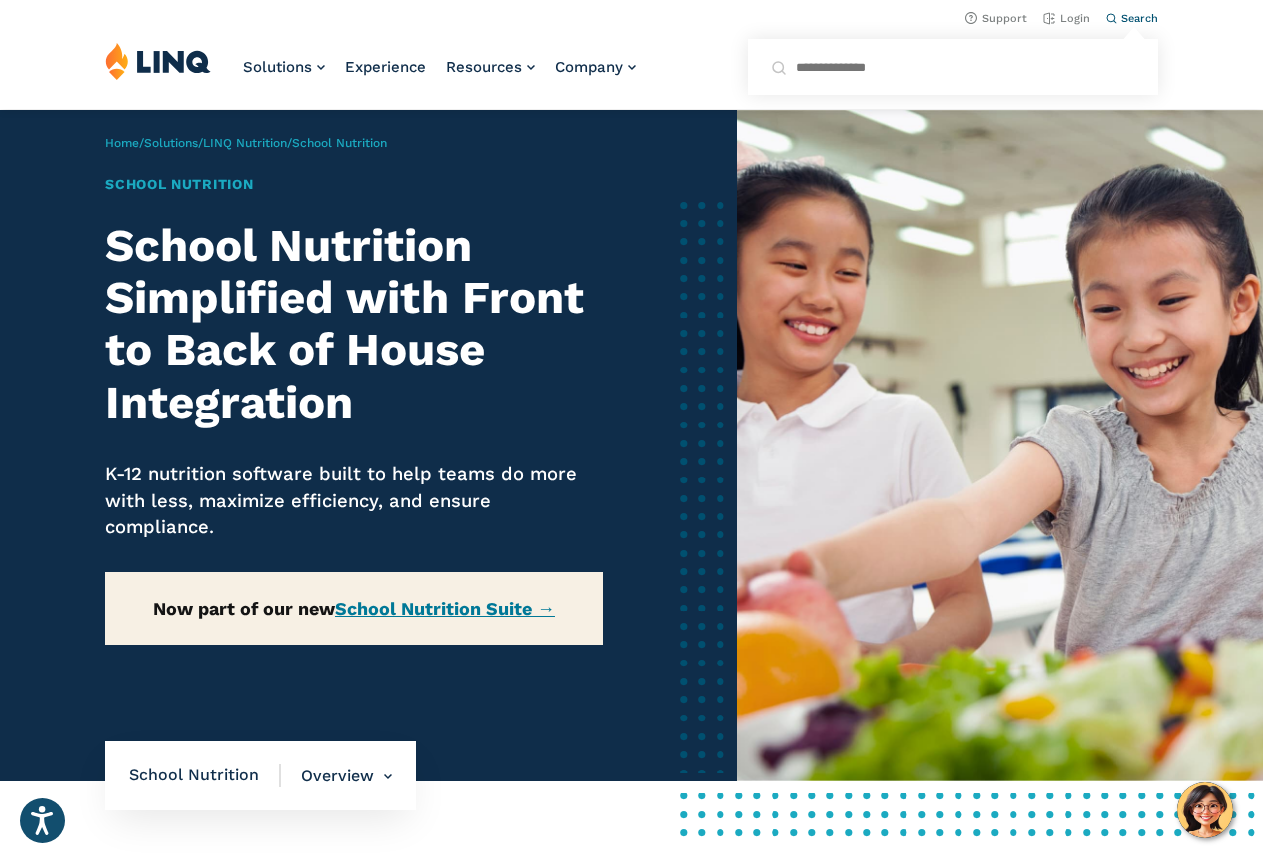 click on "Search for:" at bounding box center [953, 67] 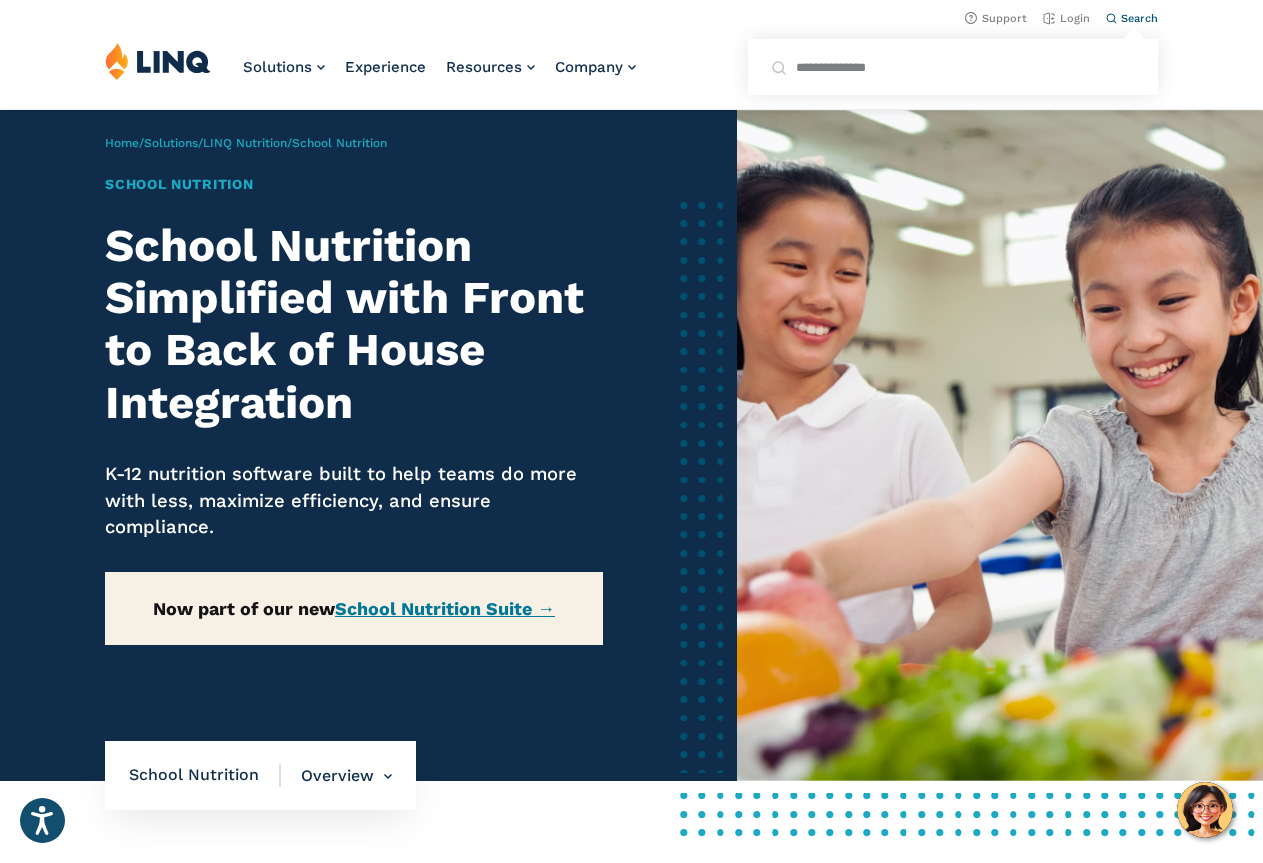 click on "**********" at bounding box center [953, 67] 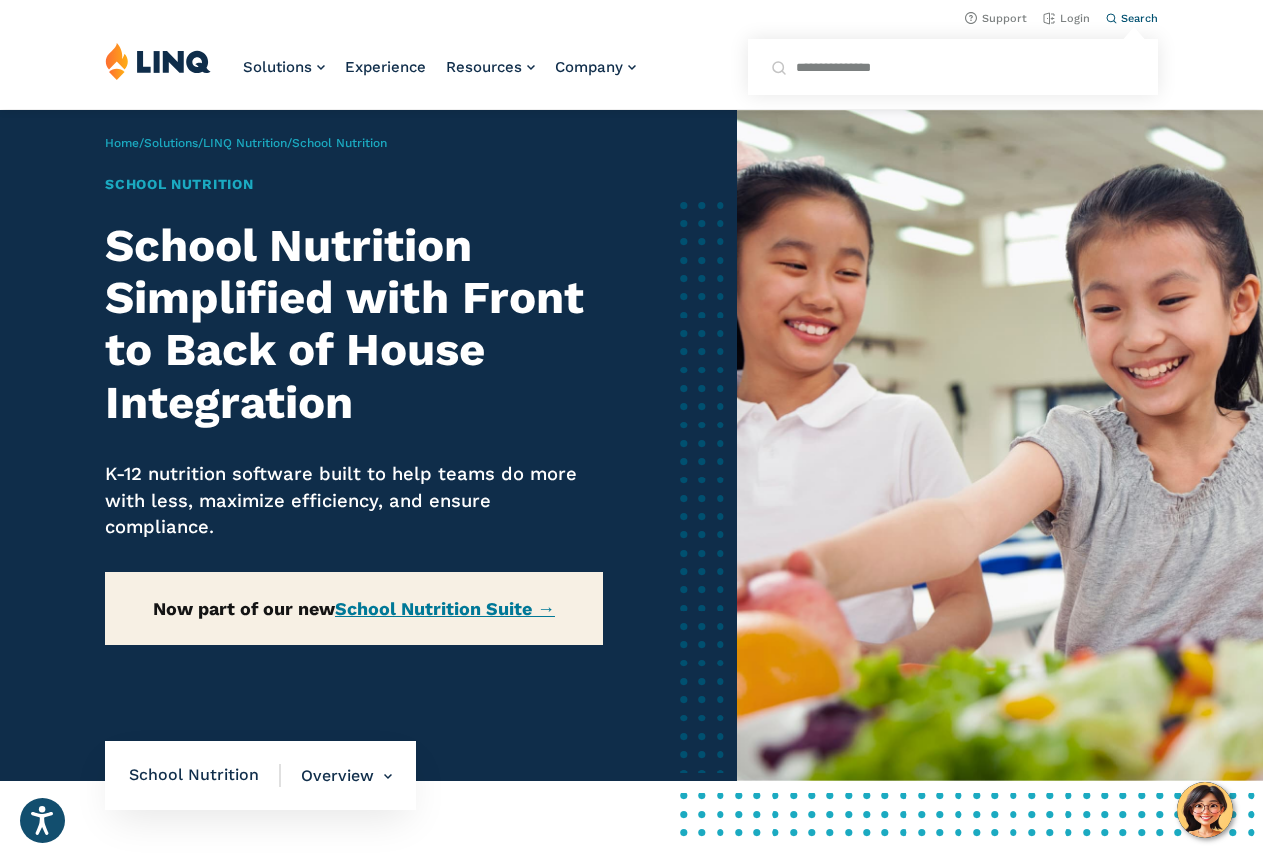 click on "**********" at bounding box center [953, 67] 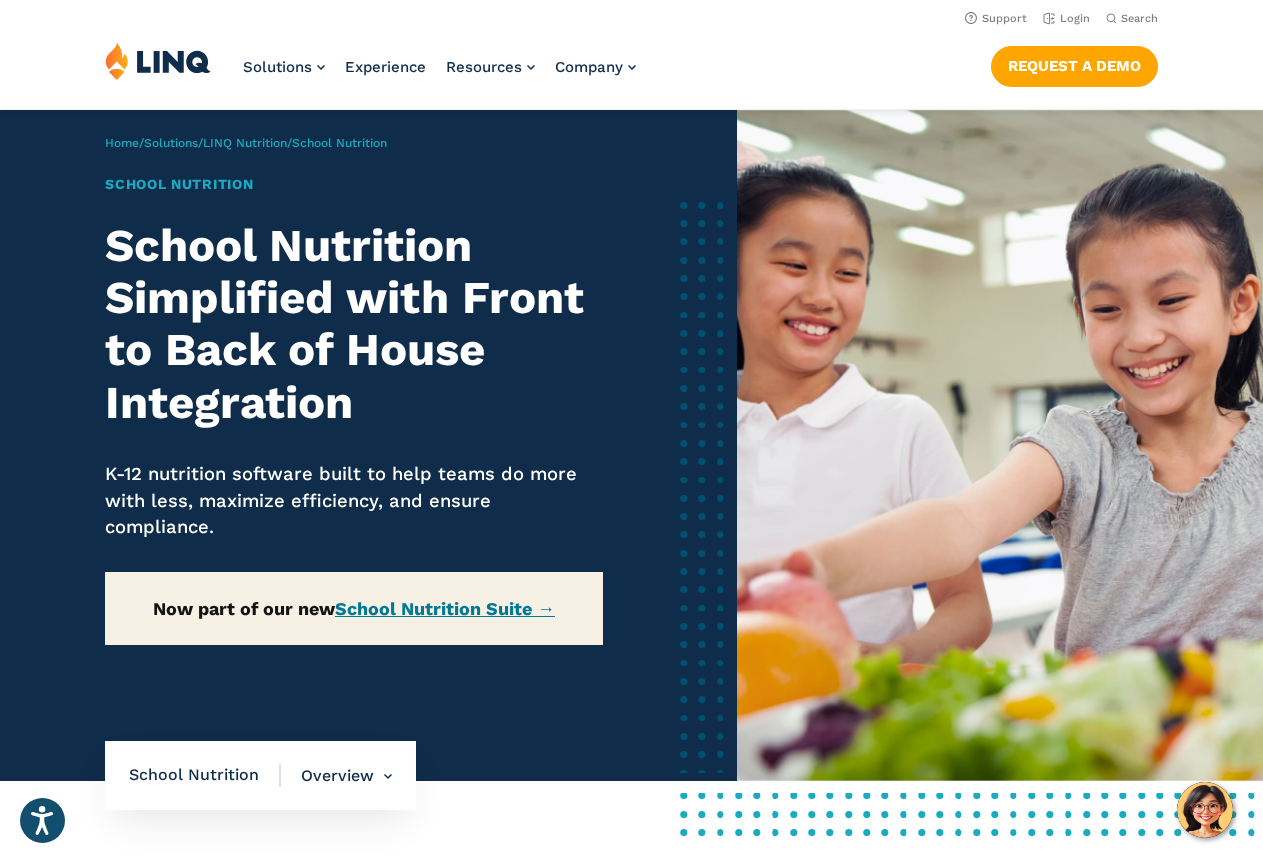 click on "Solutions
Nutrition Overview
NEW  School Nutrition Suite
School Nutrition
State Nutrition
State S-EBT Programs
Payments Overview
Education Resource Planning (ERP) Overview
Finance & Accounting
HR & Payroll
Purchasing
Warehouse Management (WHS)
Reporting & Compliance
Forms & Workflows Overview
Solutions for... Superintendents
Technology Directors
Finance & Business Operations Leaders
Human Resources Leaders
Nutrition Leaders
State Education Agencies
Experience
Resources Resource Library
Blog
Guide
Report
Video
Infographic
Case Study
Worksheet
Webinar
Toolkit
Other
Company Overview
Why LINQ?
Careers
Leadership
Events
News
Contact
Legal
Privacy Policy
Privacy Policy
Legal
Pay an Invoice" at bounding box center (631, 75) 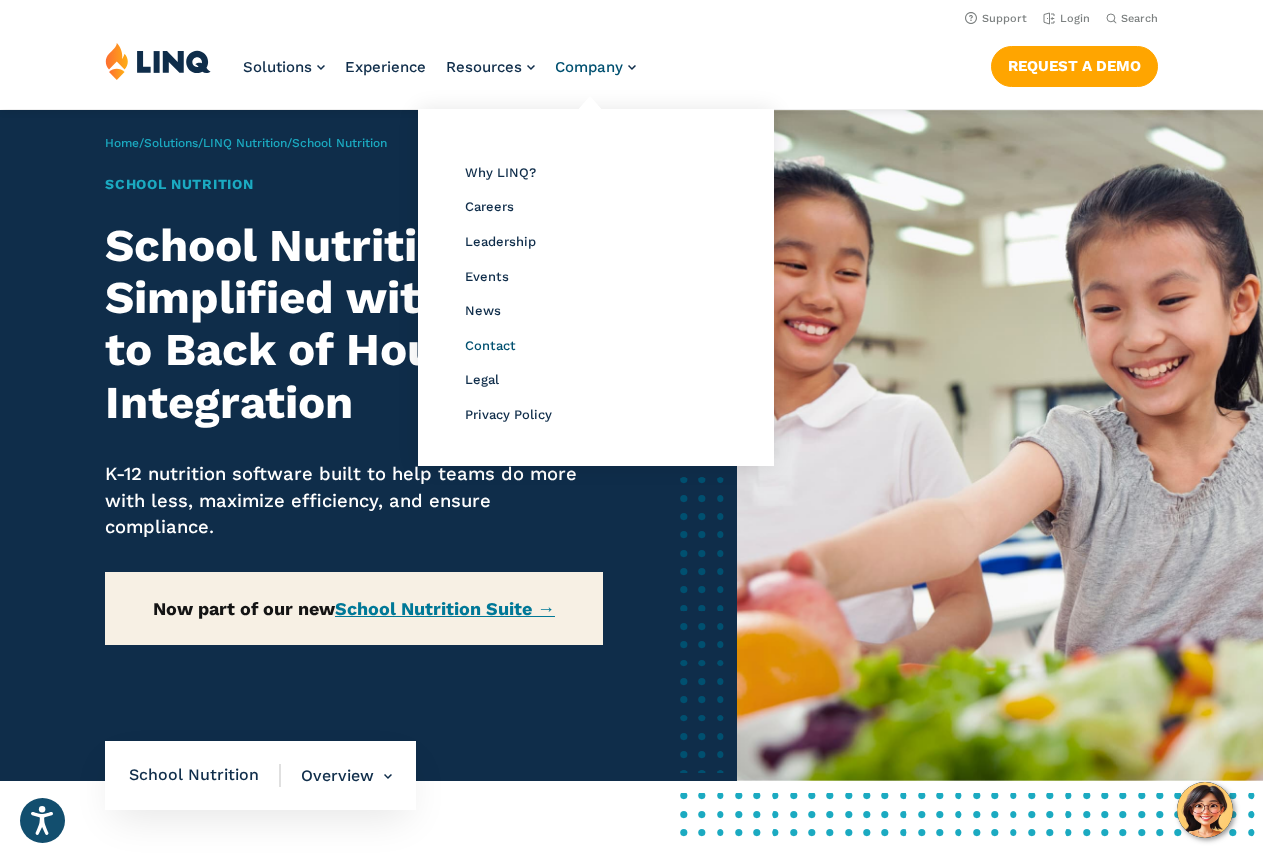 click on "Contact" at bounding box center (490, 345) 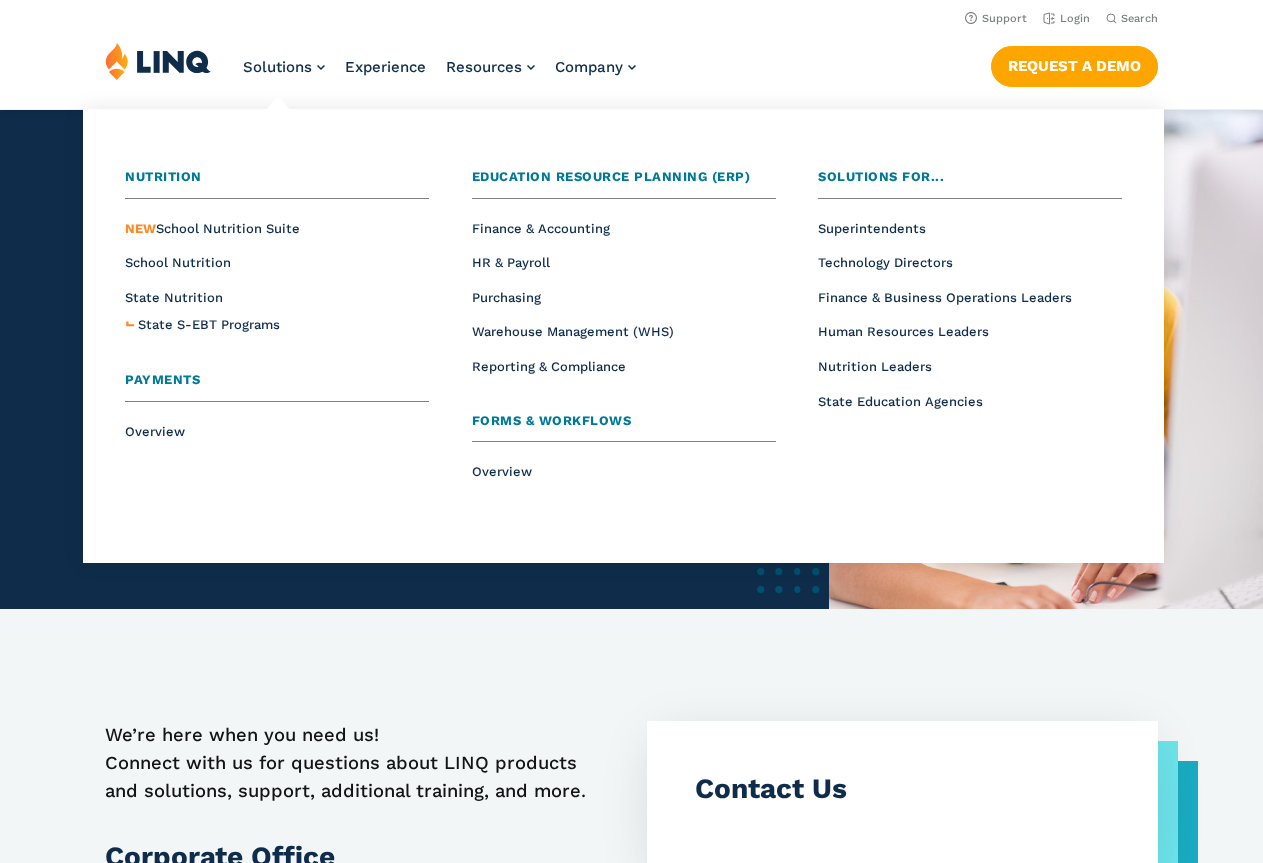 scroll, scrollTop: 0, scrollLeft: 0, axis: both 